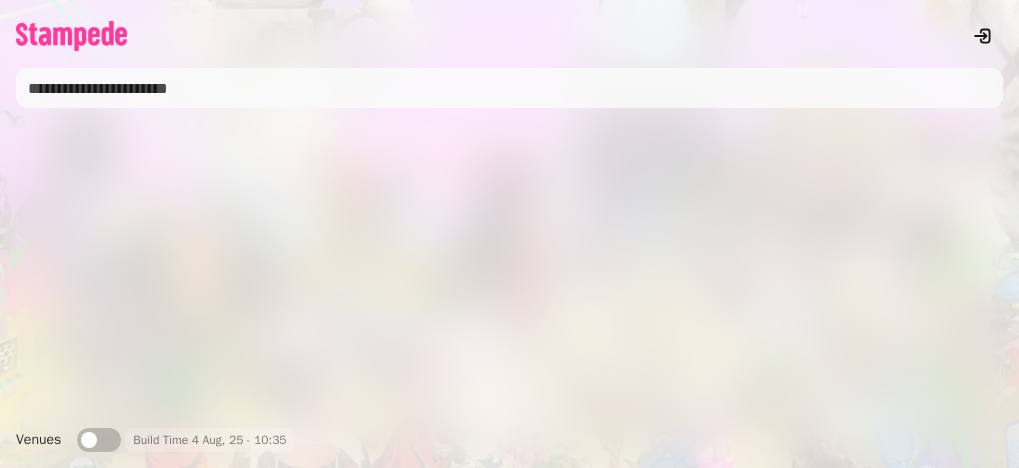 scroll, scrollTop: 0, scrollLeft: 0, axis: both 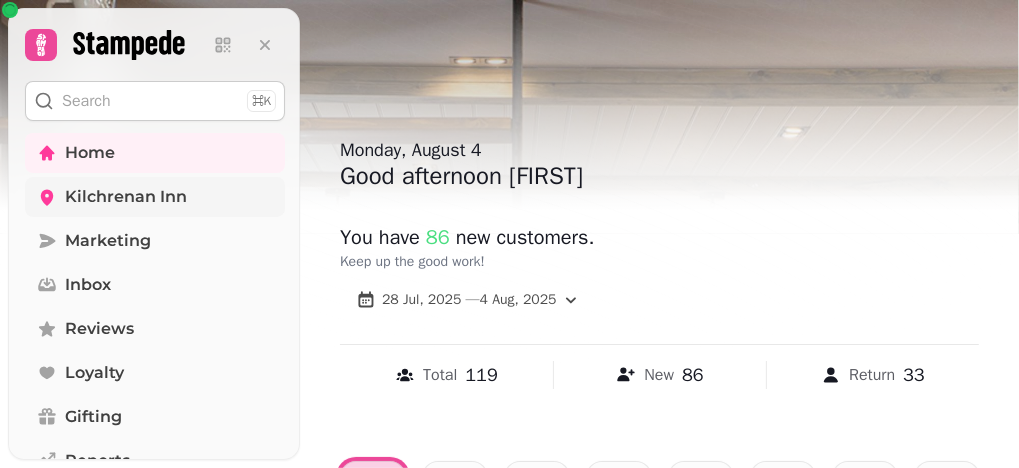click on "Kilchrenan Inn" at bounding box center (126, 197) 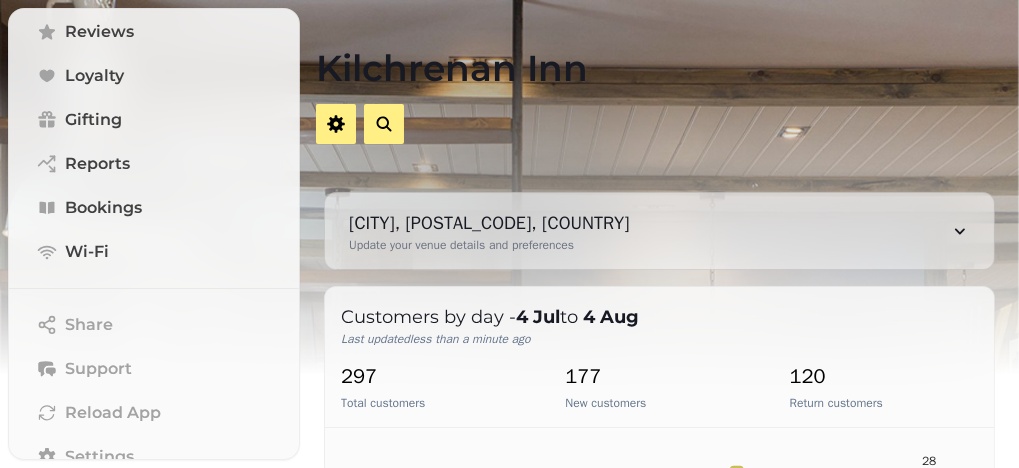 scroll, scrollTop: 300, scrollLeft: 0, axis: vertical 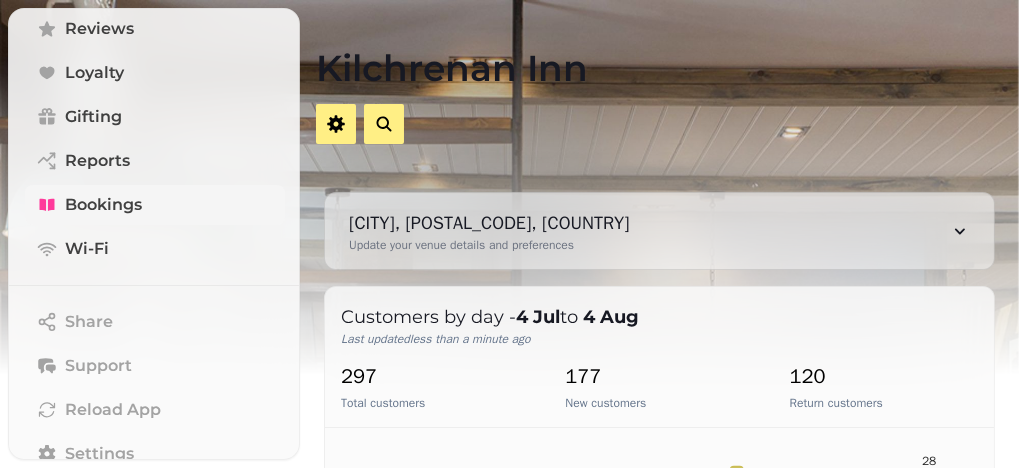 click on "Bookings" at bounding box center [103, 205] 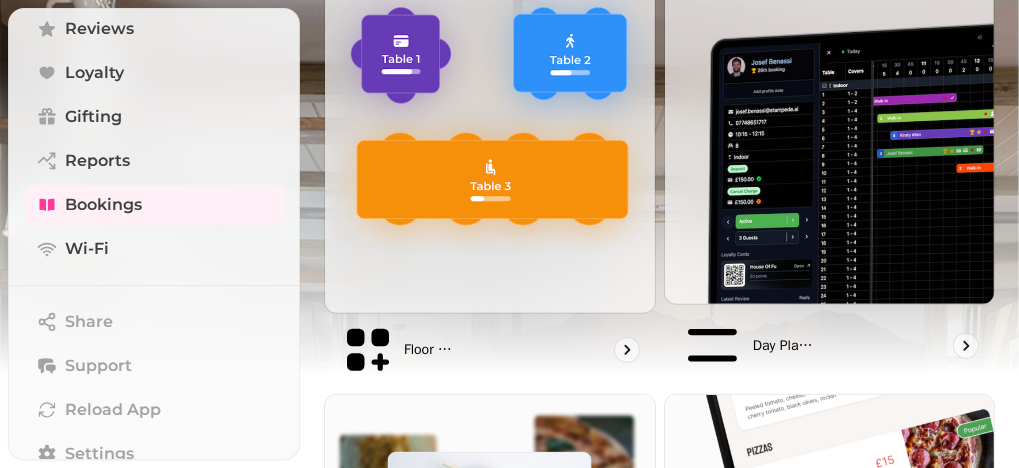 scroll, scrollTop: 700, scrollLeft: 0, axis: vertical 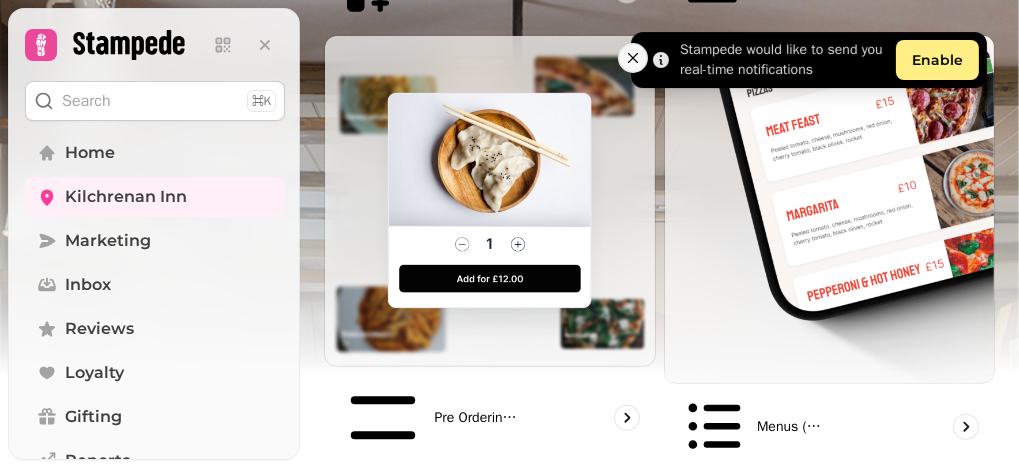 click 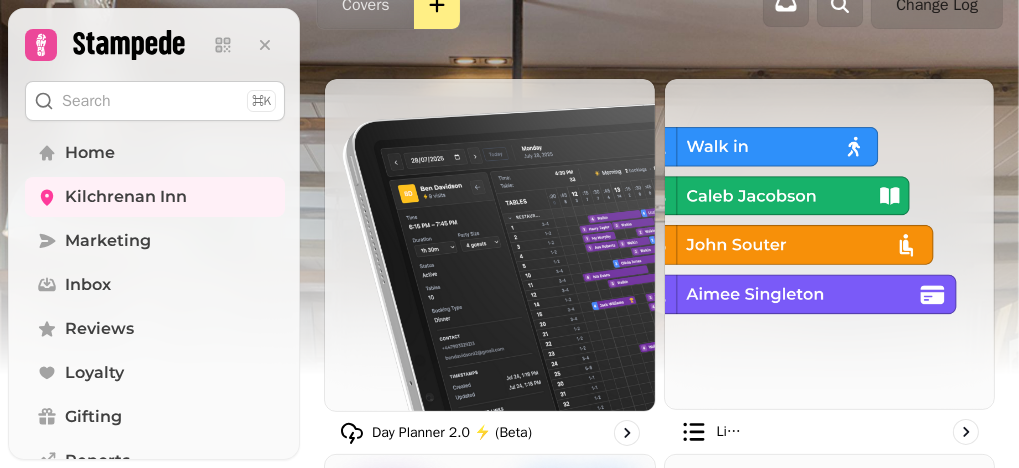 scroll, scrollTop: 100, scrollLeft: 0, axis: vertical 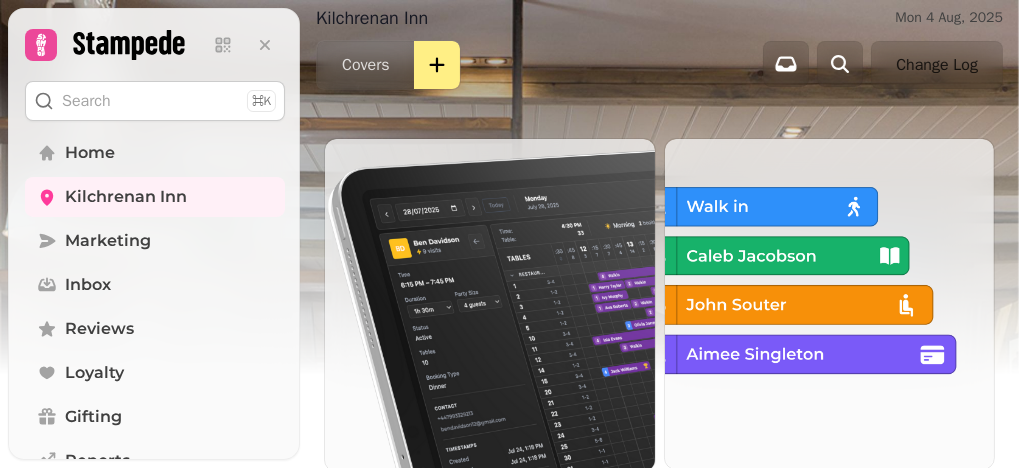 click at bounding box center (490, 305) 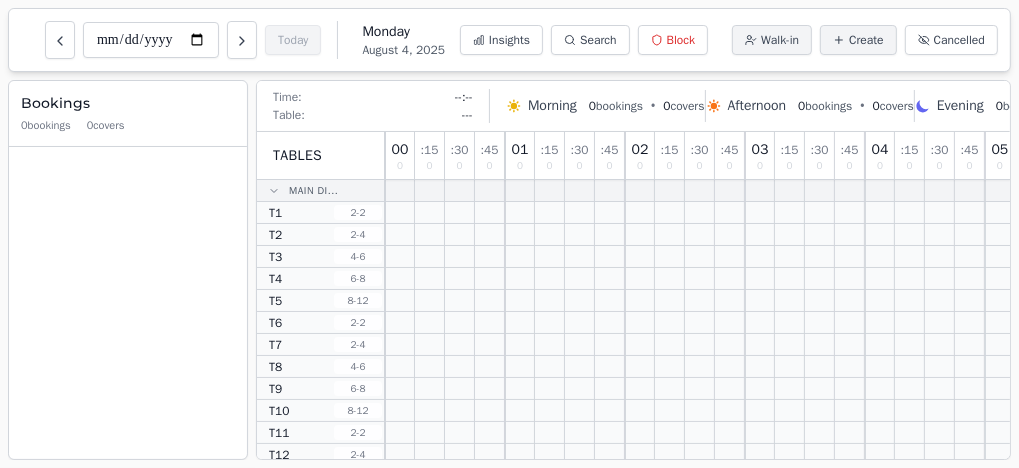 scroll, scrollTop: 0, scrollLeft: 0, axis: both 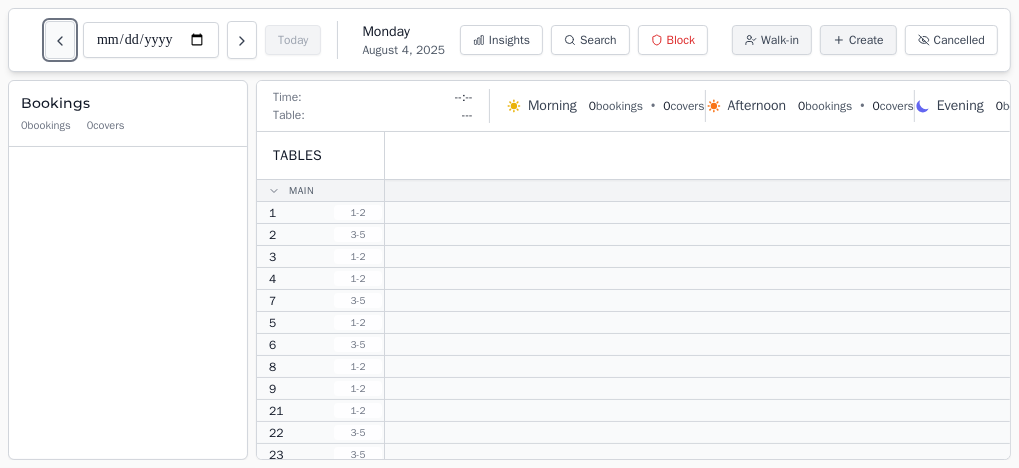 click at bounding box center (60, 40) 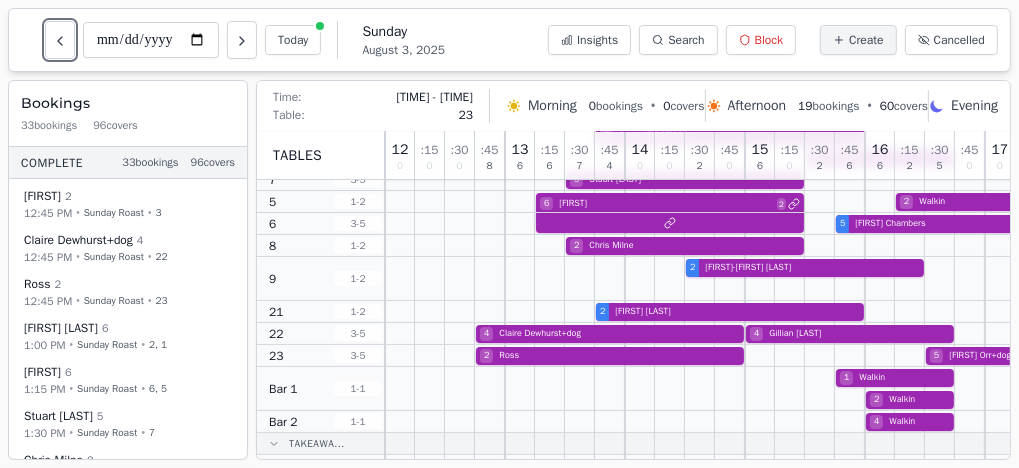 scroll, scrollTop: 172, scrollLeft: 0, axis: vertical 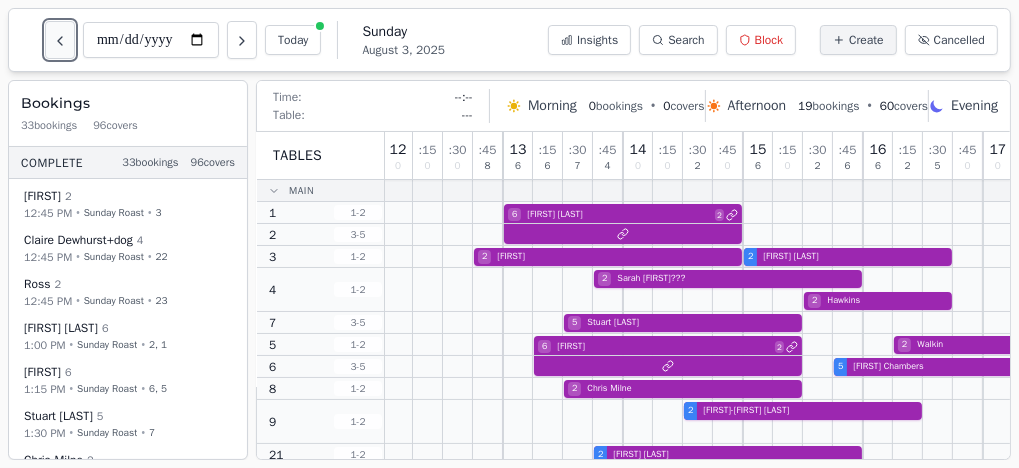 click at bounding box center [60, 40] 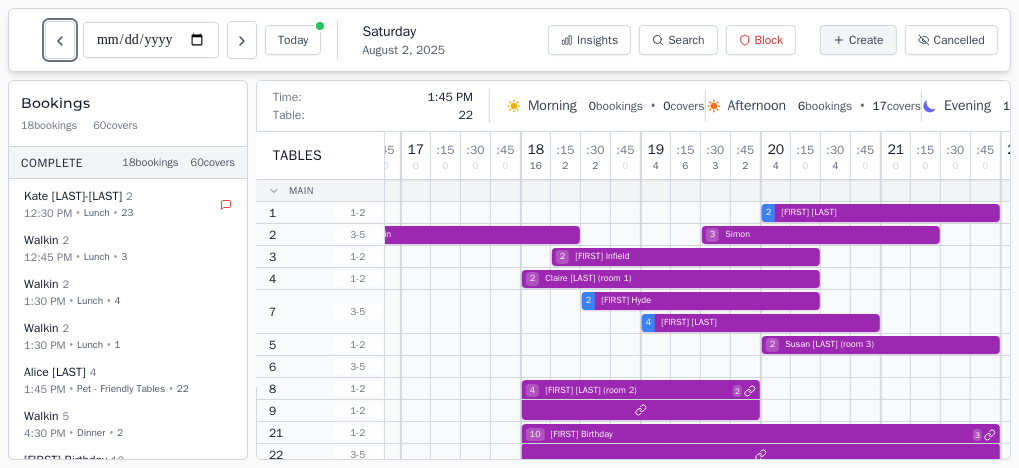 scroll, scrollTop: 0, scrollLeft: 635, axis: horizontal 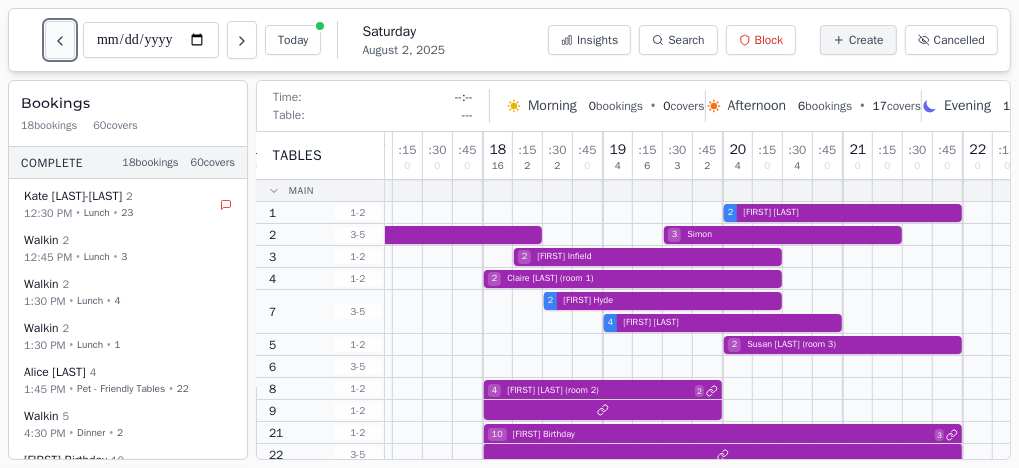 click 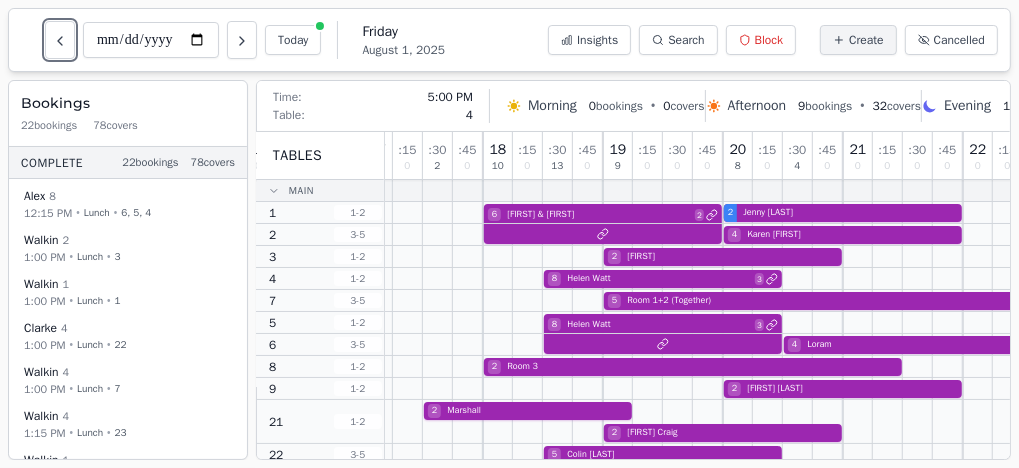 scroll, scrollTop: 0, scrollLeft: 622, axis: horizontal 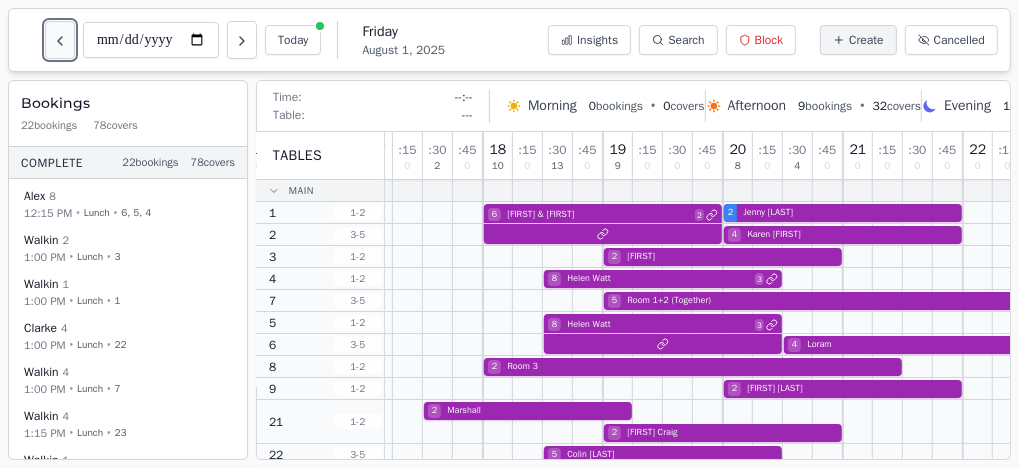 click 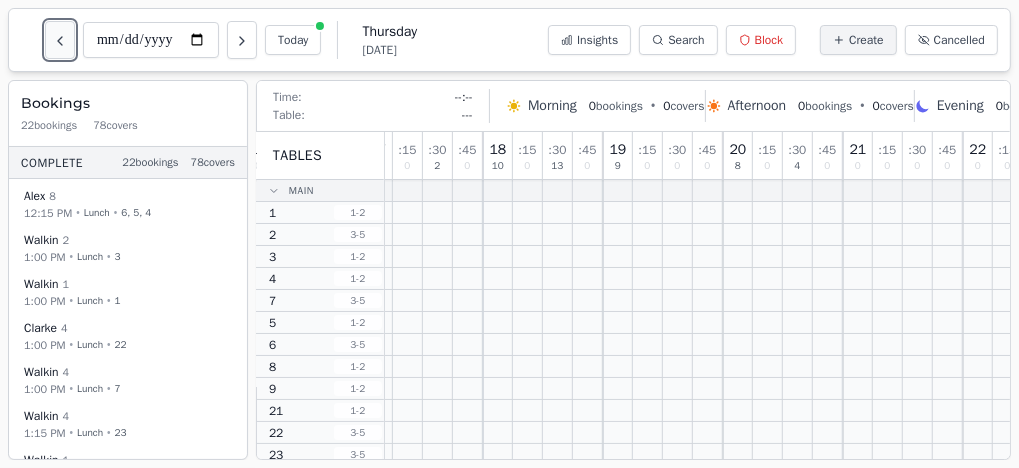 type on "**********" 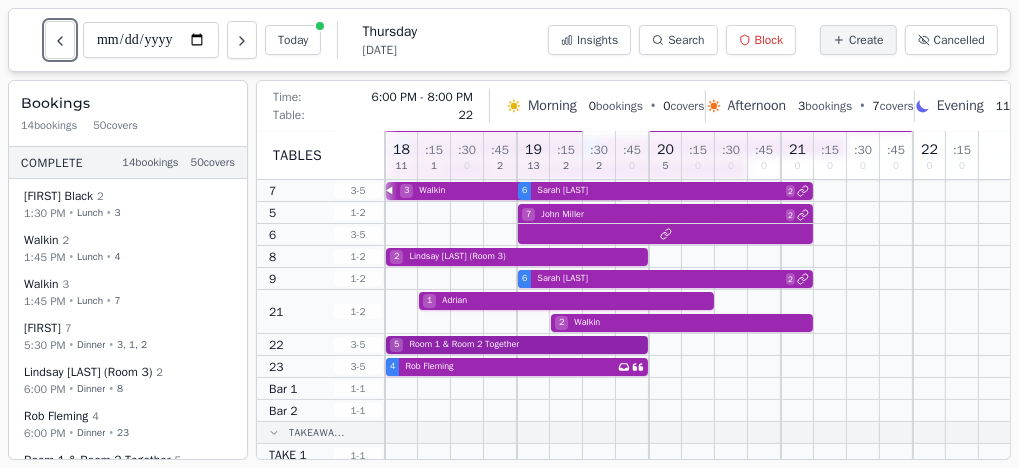 scroll, scrollTop: 113, scrollLeft: 0, axis: vertical 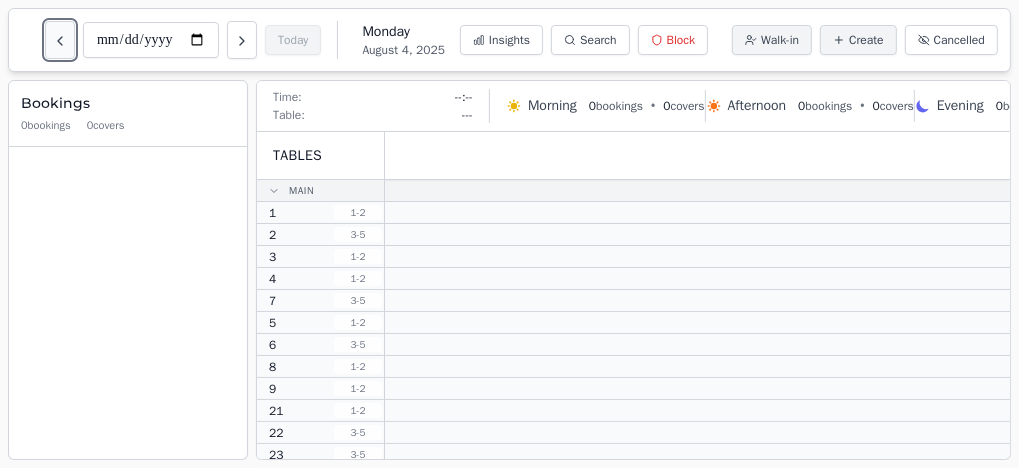 click 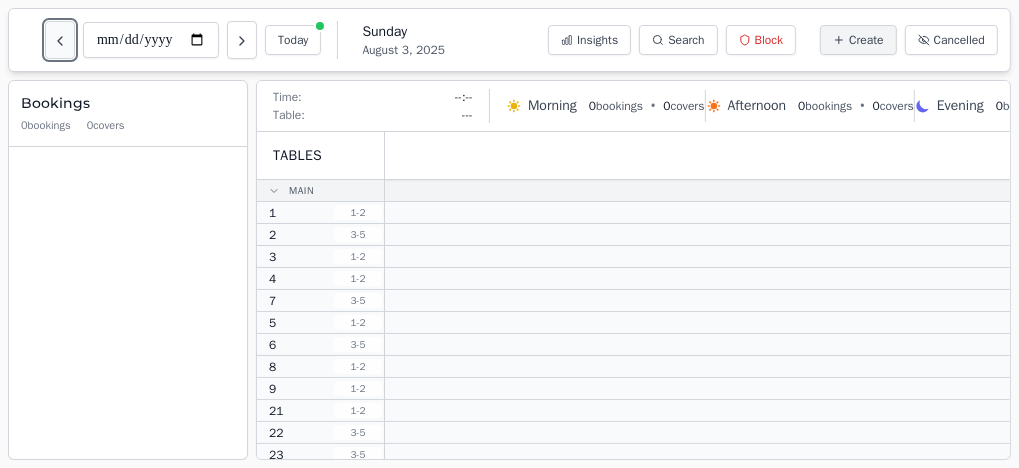 click 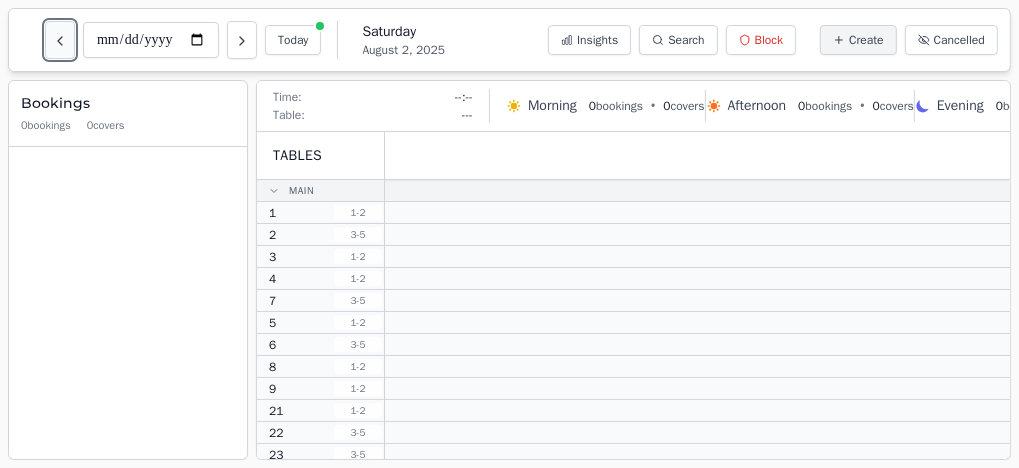 click 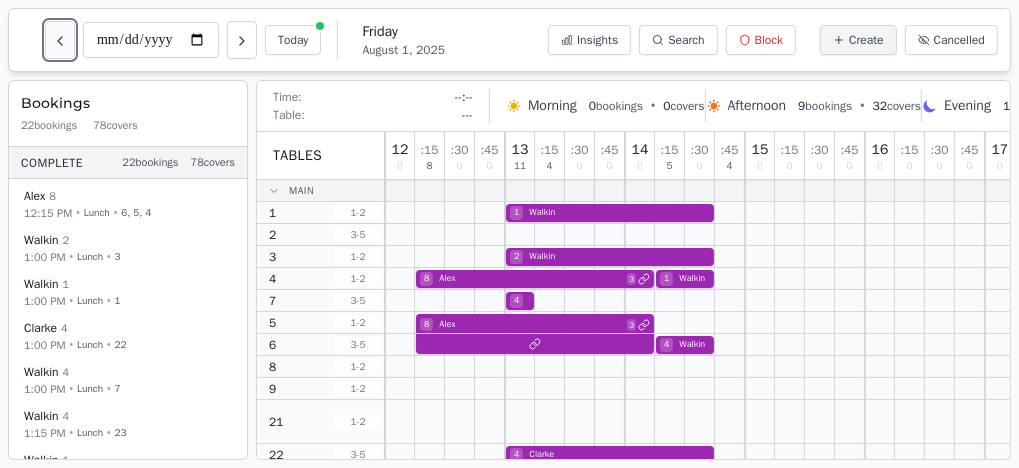 click 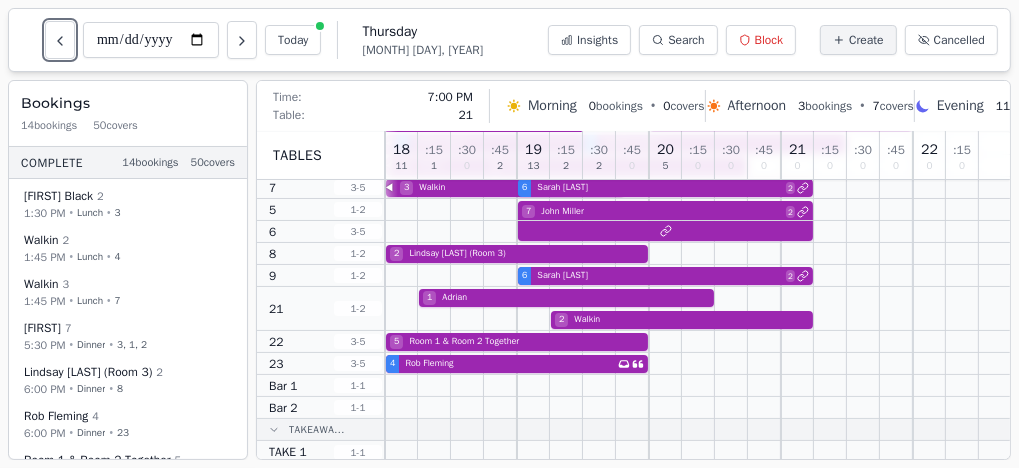 scroll, scrollTop: 0, scrollLeft: 0, axis: both 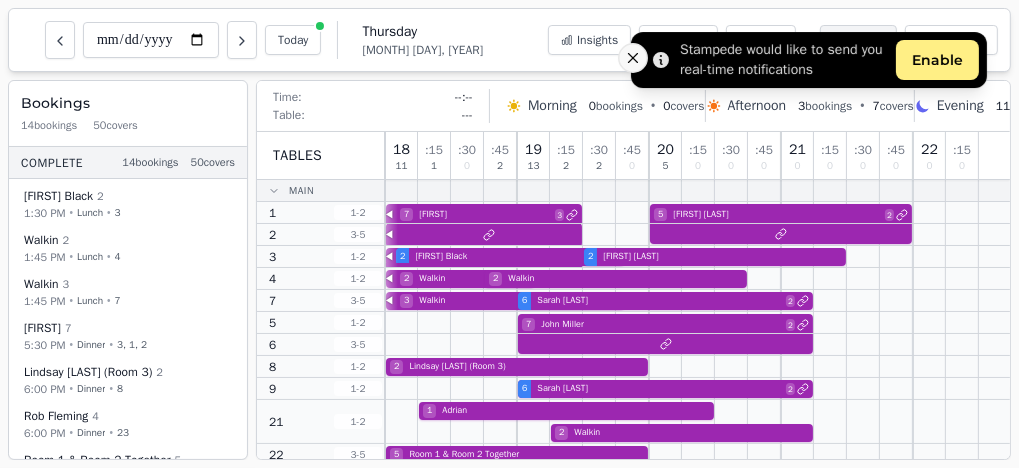click 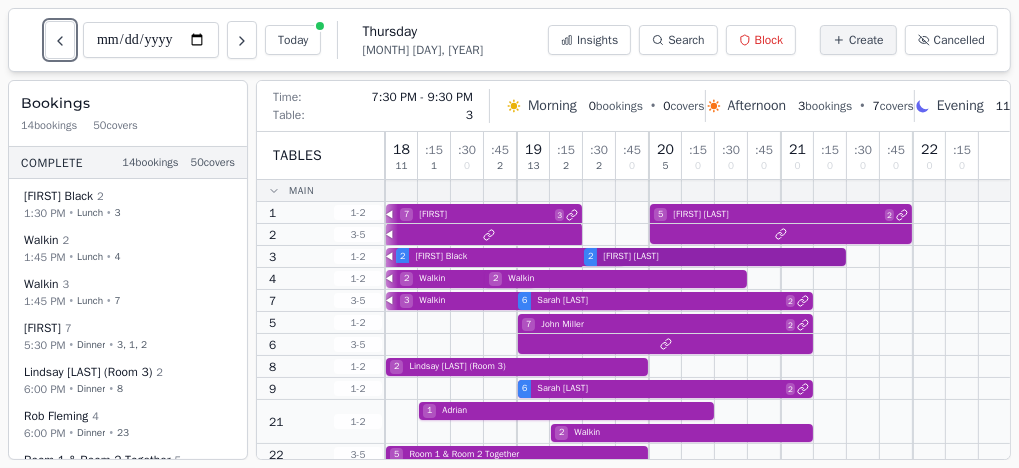 type 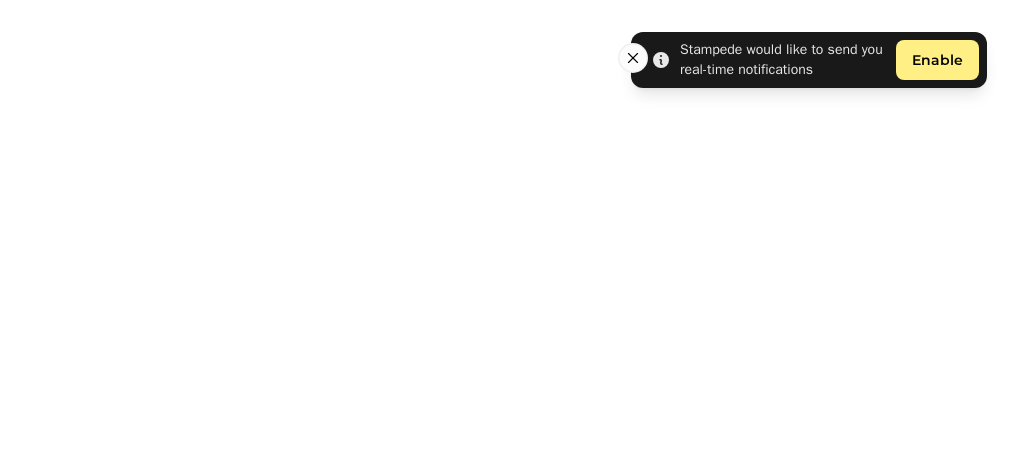 scroll, scrollTop: 0, scrollLeft: 0, axis: both 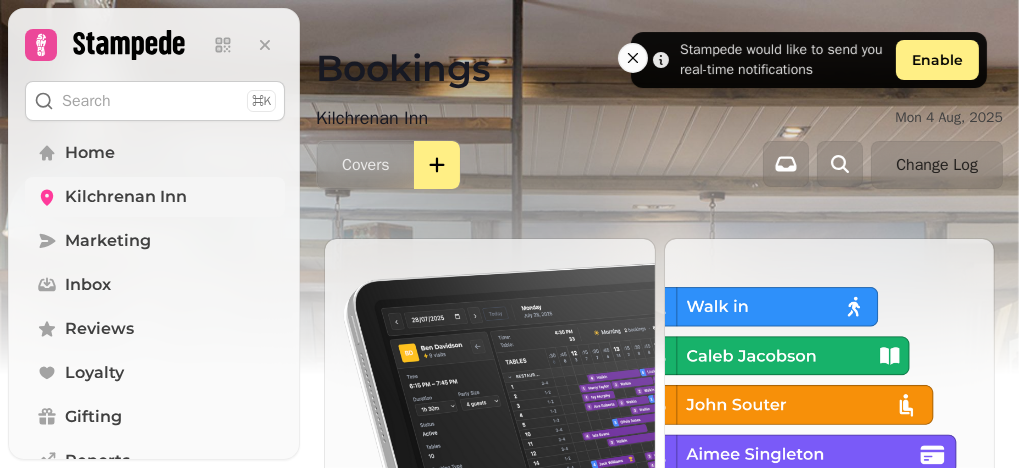click on "Kilchrenan Inn" at bounding box center [126, 197] 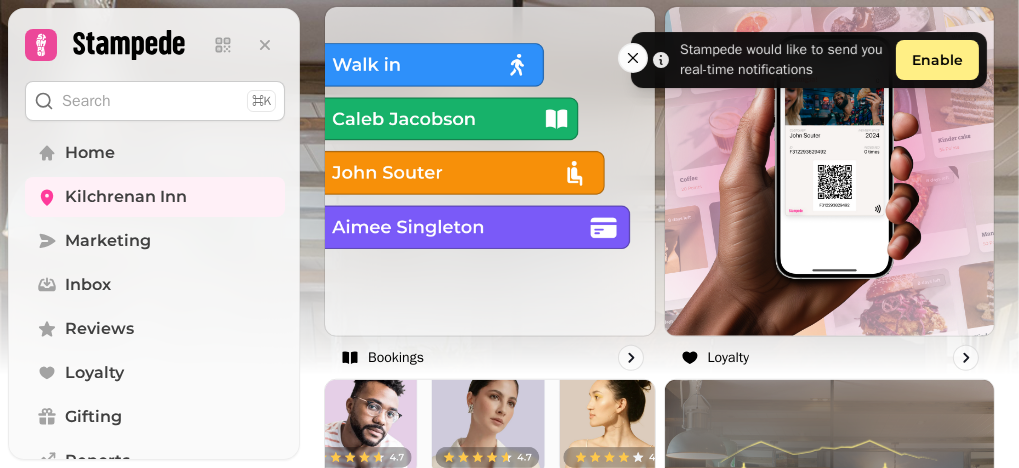 scroll, scrollTop: 1100, scrollLeft: 0, axis: vertical 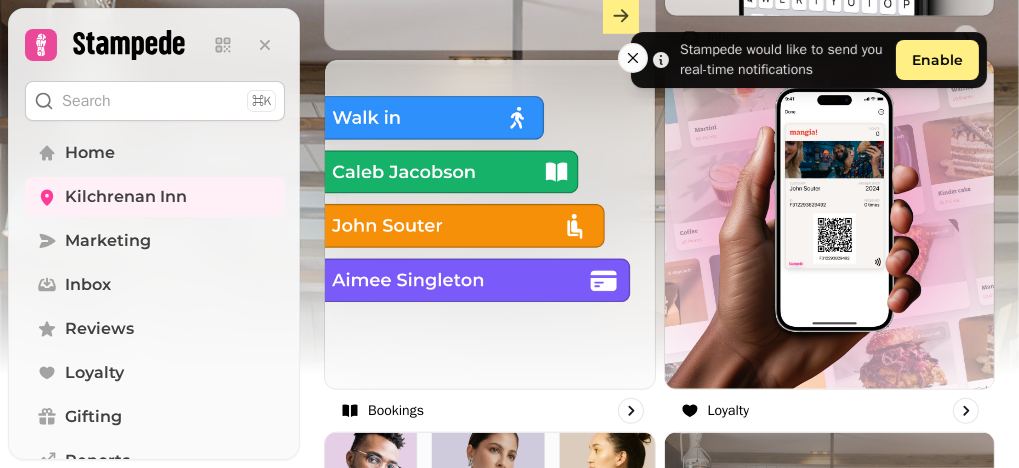 click at bounding box center (490, 224) 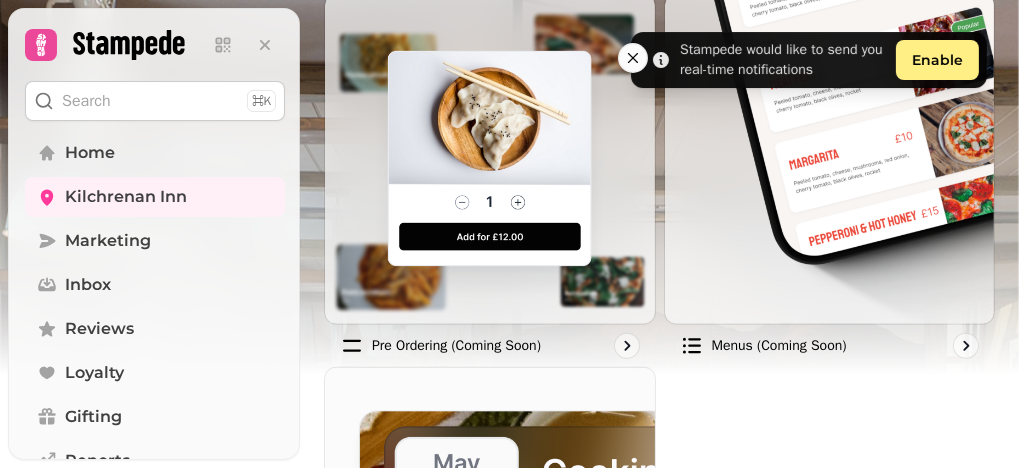 scroll, scrollTop: 1035, scrollLeft: 0, axis: vertical 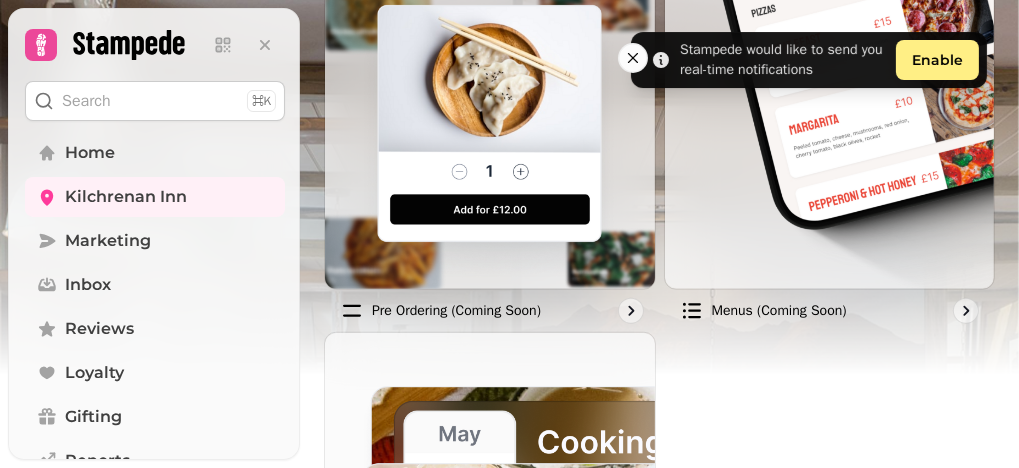 click on "Pre ordering (Coming soon)" at bounding box center (456, 311) 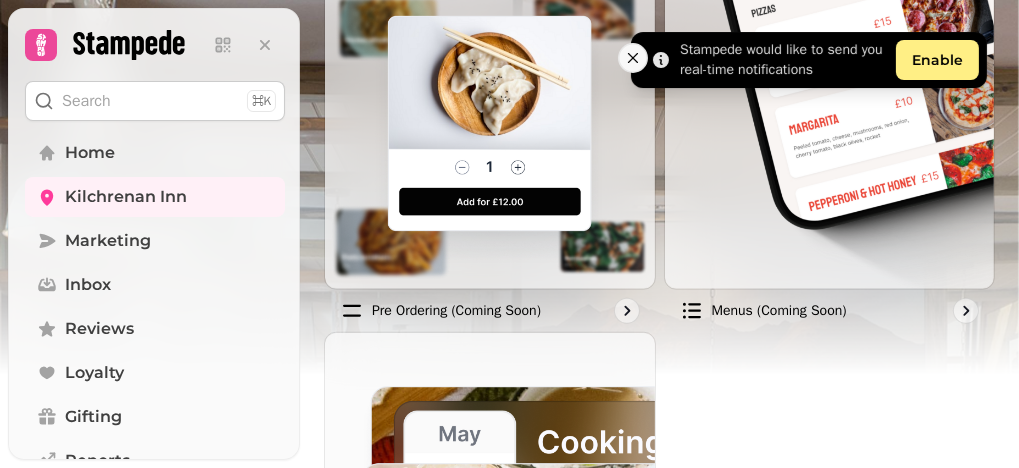 scroll, scrollTop: 1036, scrollLeft: 0, axis: vertical 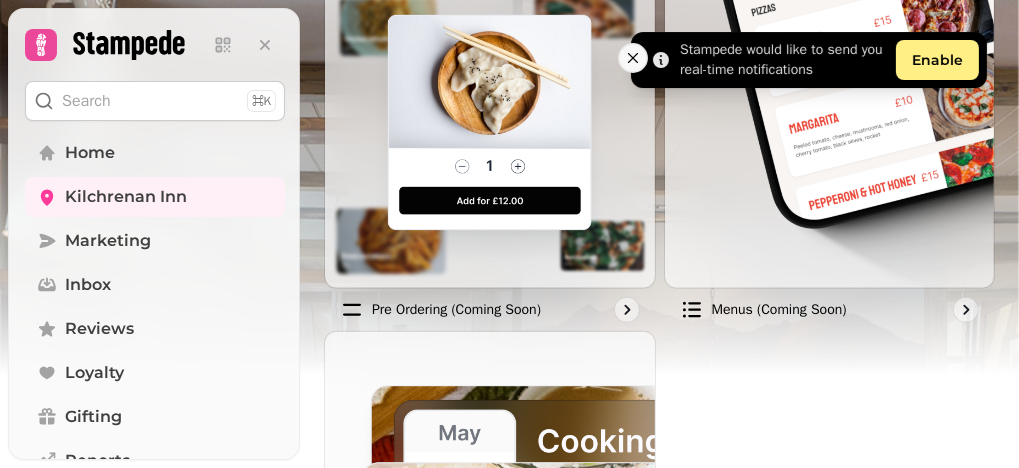 click 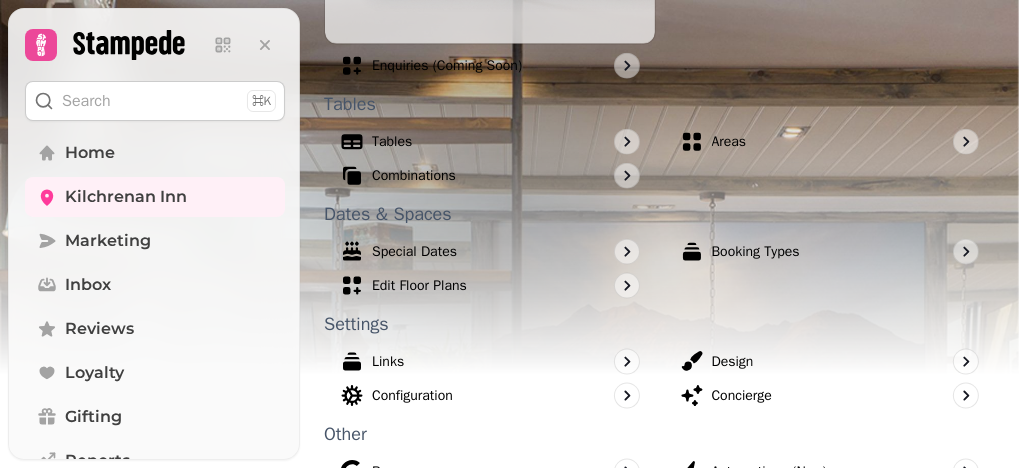 scroll, scrollTop: 1678, scrollLeft: 0, axis: vertical 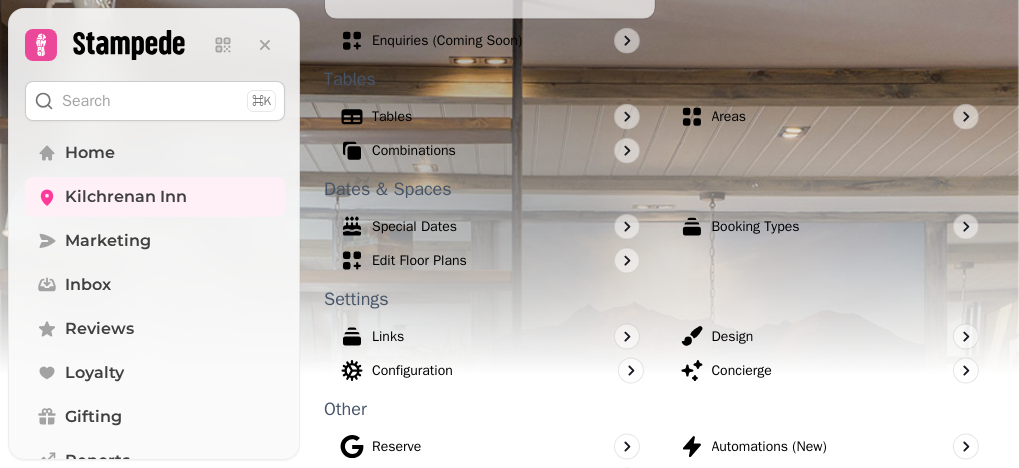 click on "Configuration" at bounding box center [412, 371] 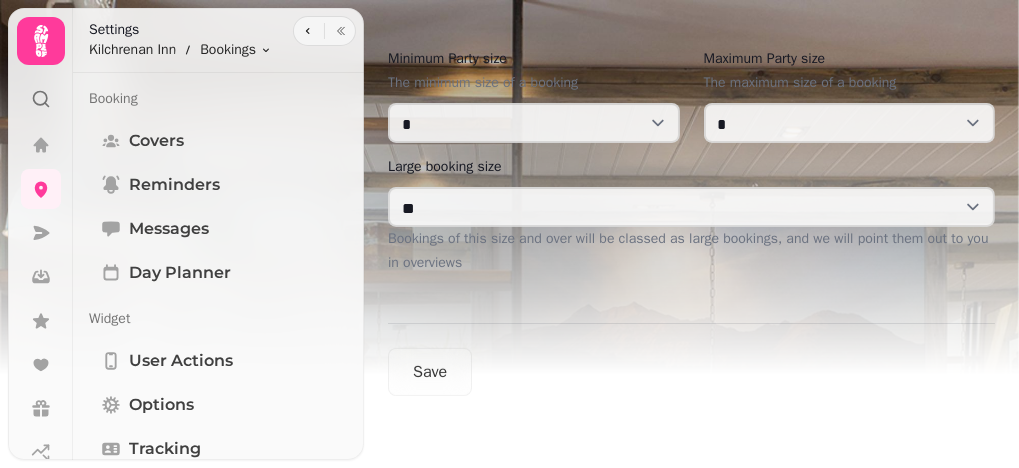scroll, scrollTop: 0, scrollLeft: 0, axis: both 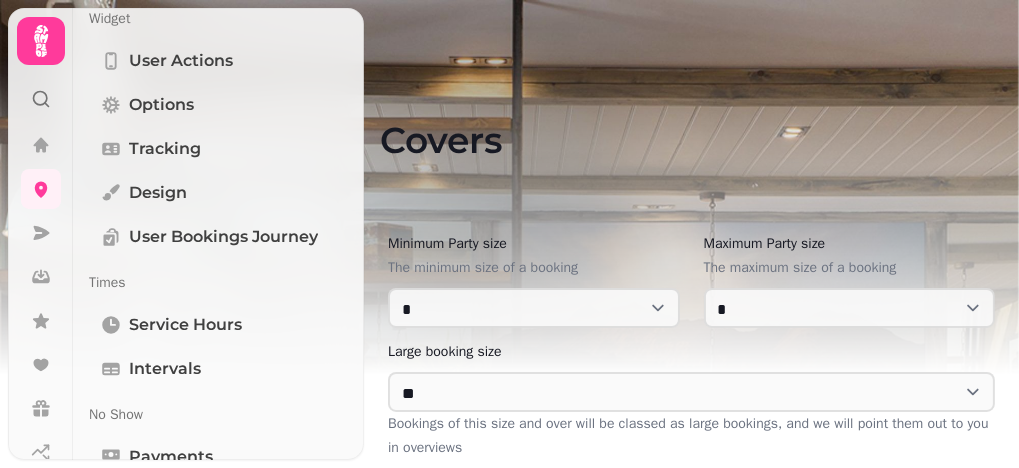 click on "Service Hours" at bounding box center [185, 325] 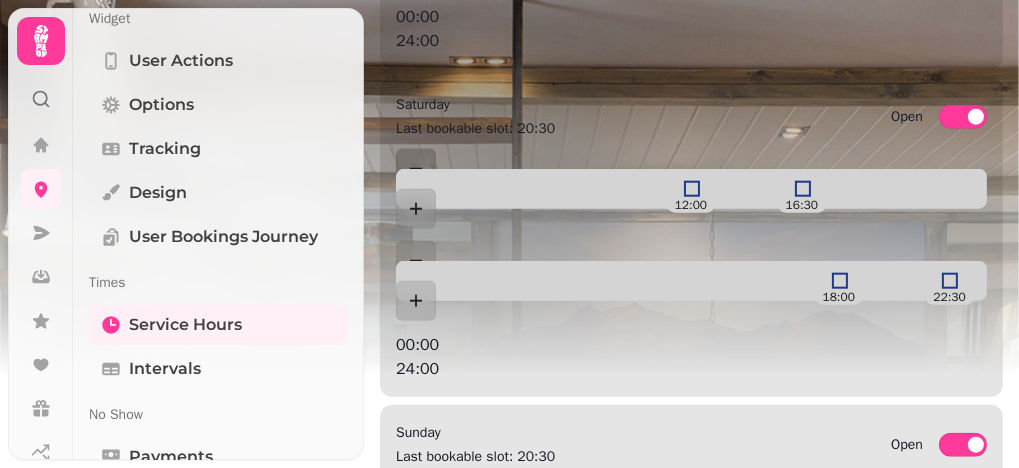 scroll, scrollTop: 1360, scrollLeft: 0, axis: vertical 